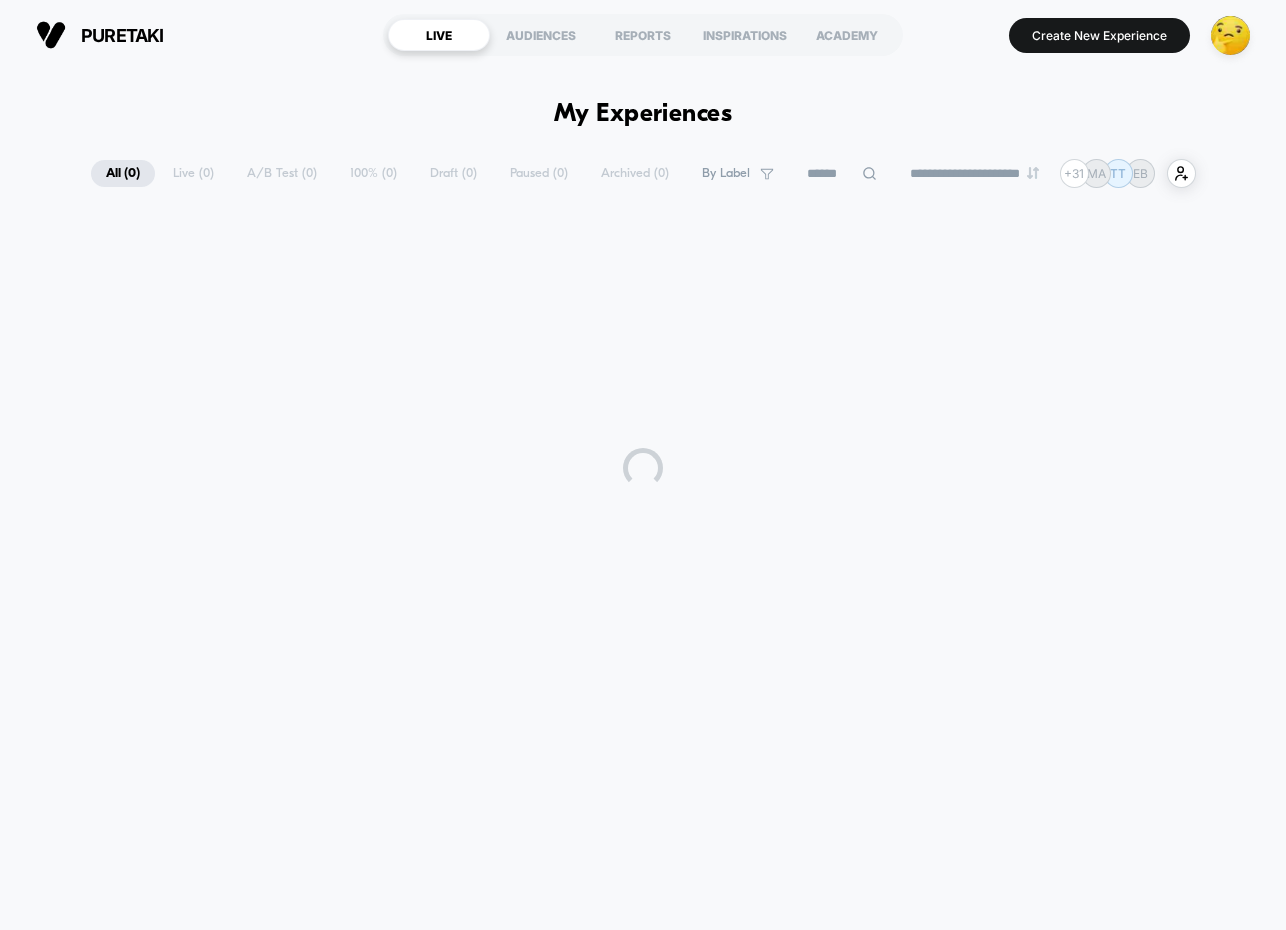 scroll, scrollTop: 0, scrollLeft: 0, axis: both 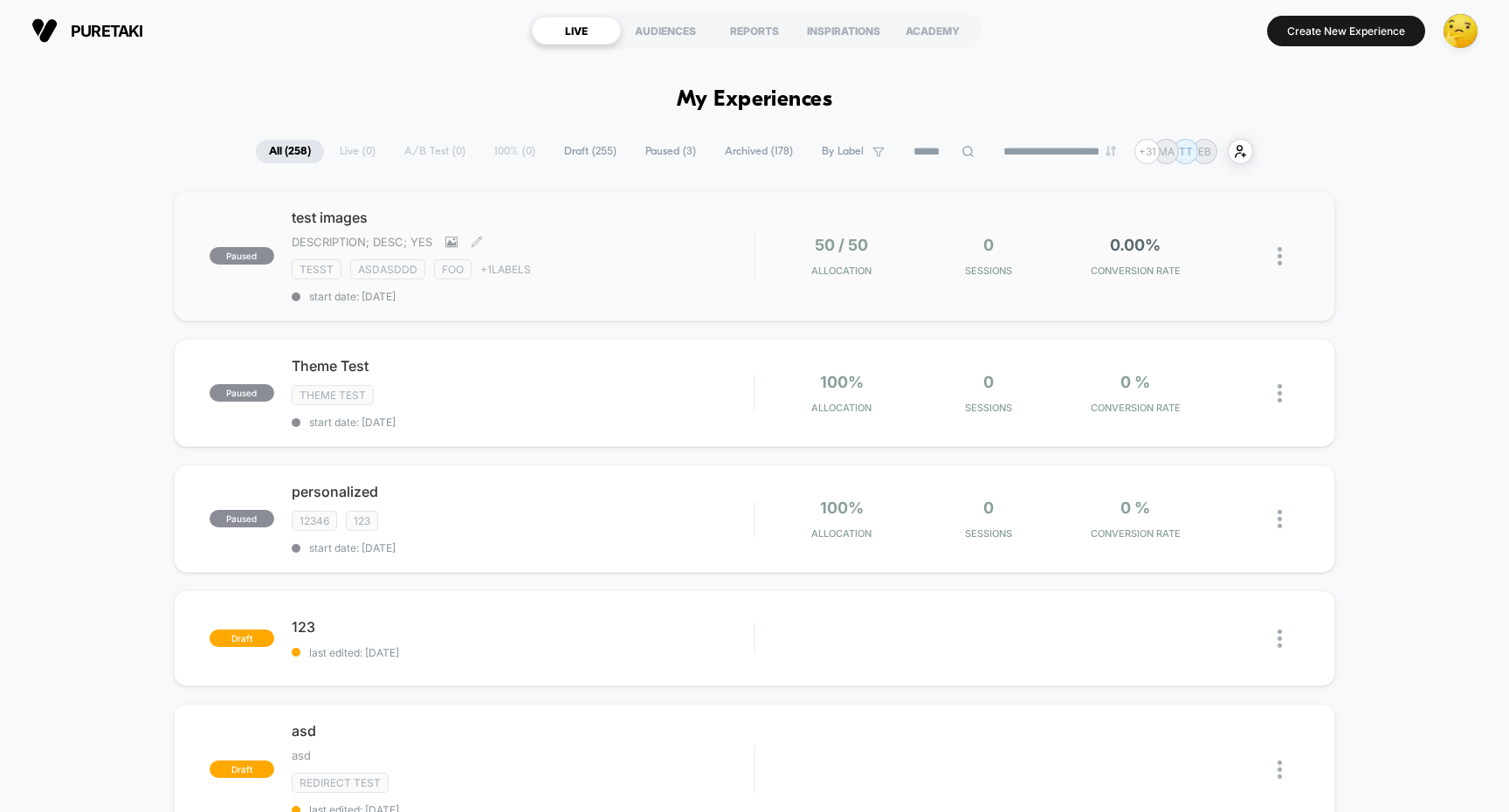 click on "test images" at bounding box center (523, 217) 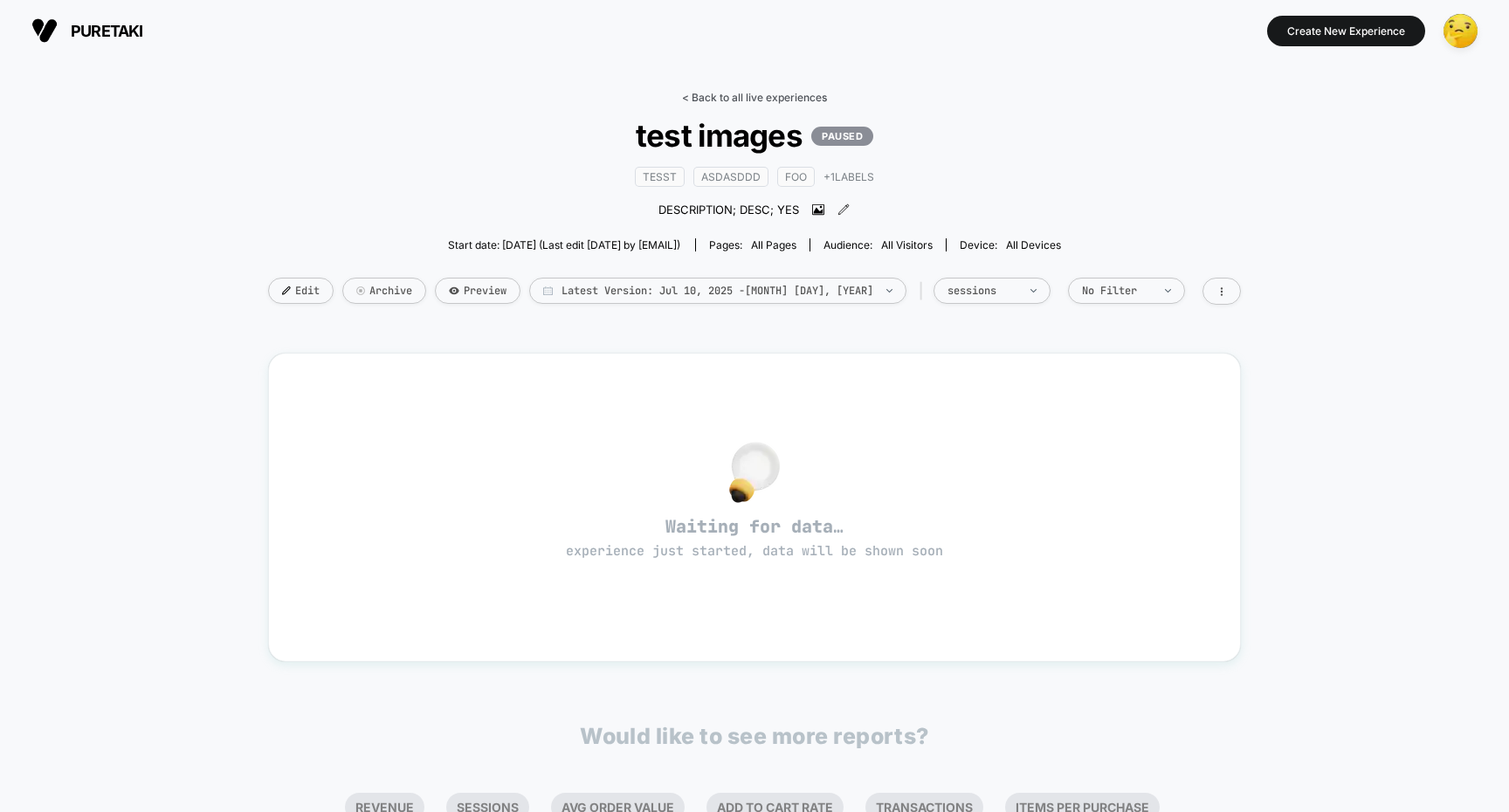 click on "< Back to all live experiences" at bounding box center [754, 97] 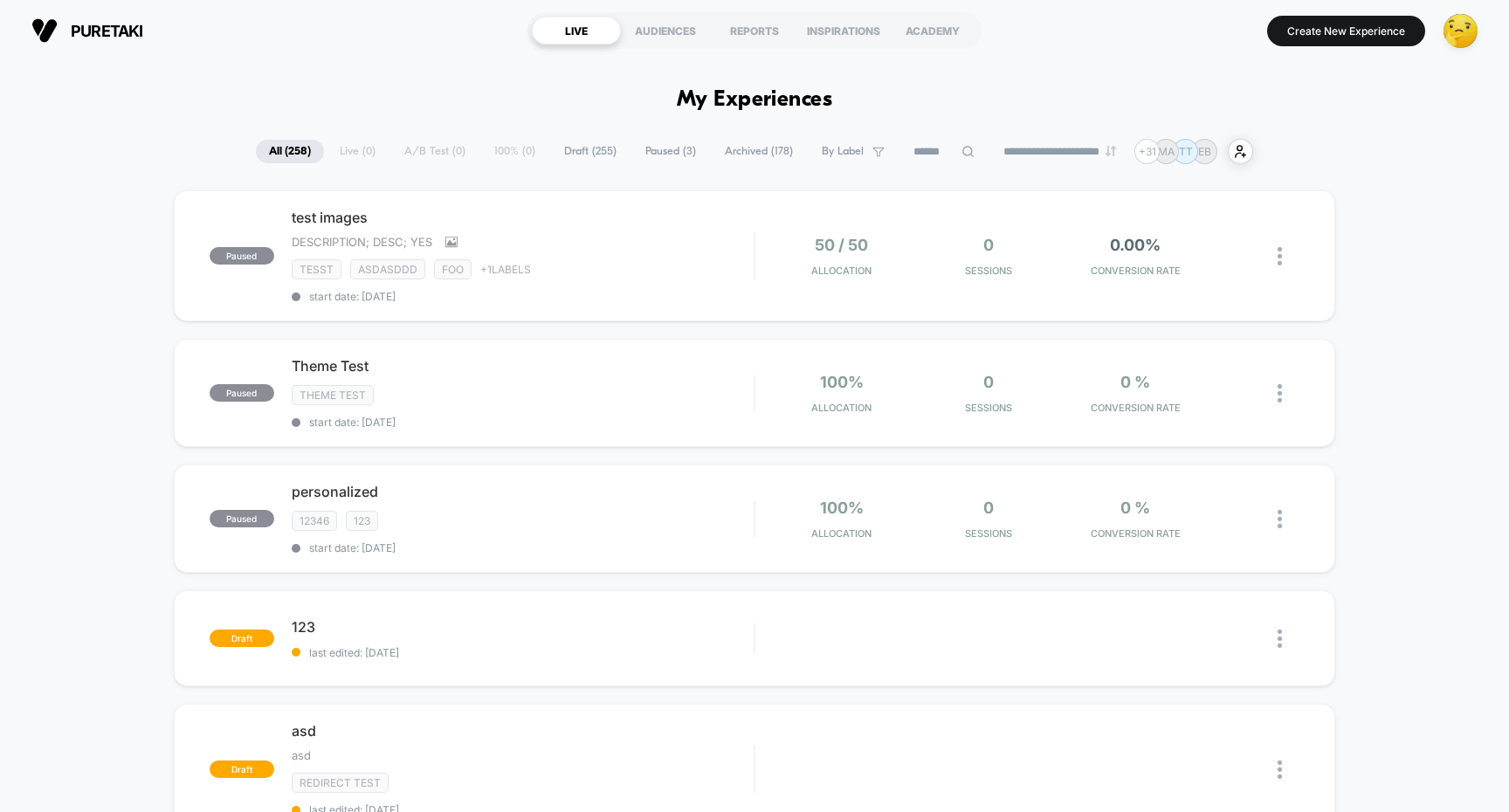 scroll, scrollTop: 0, scrollLeft: 0, axis: both 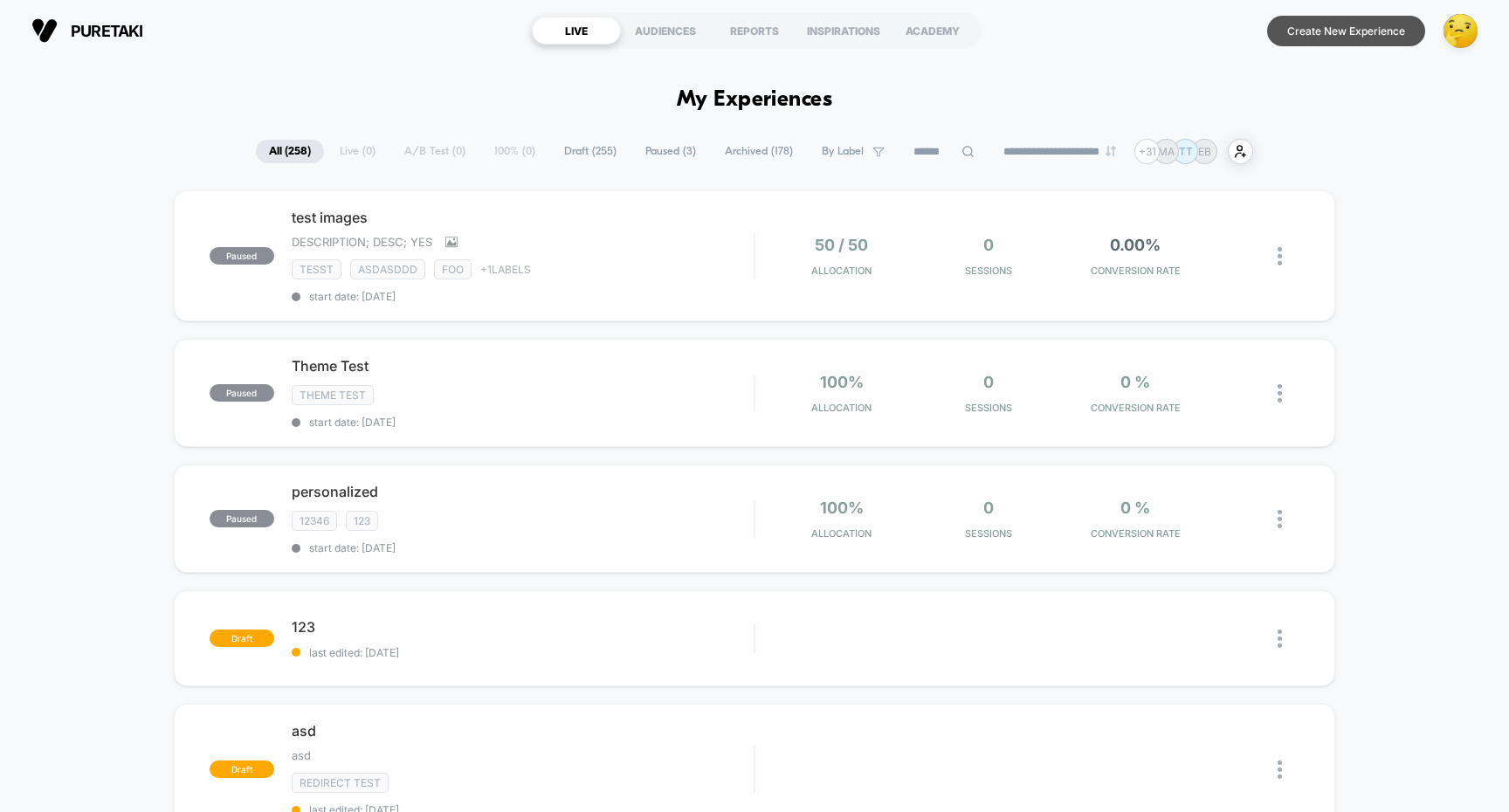 click on "Create New Experience" at bounding box center (1346, 31) 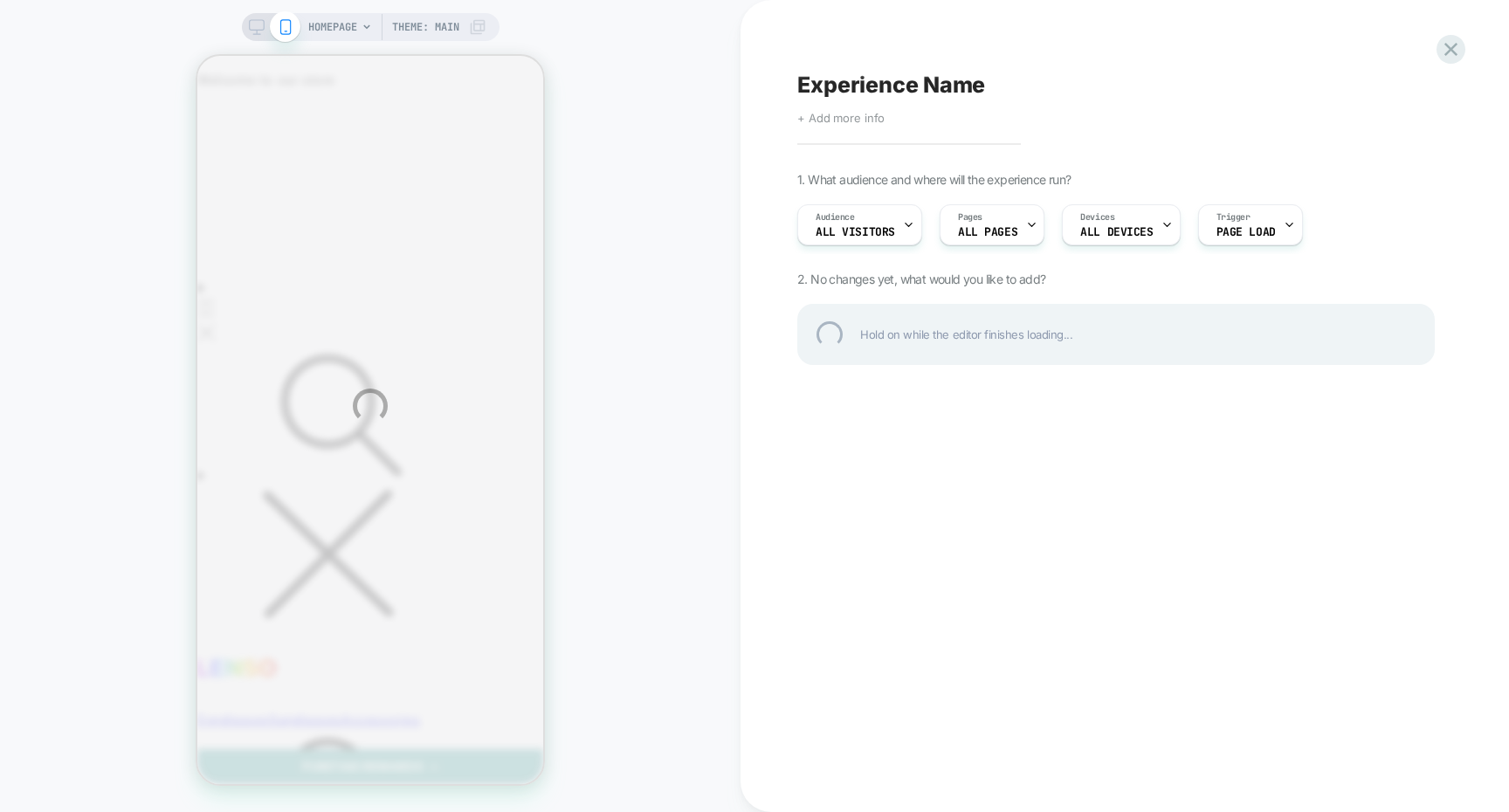 scroll, scrollTop: 0, scrollLeft: 0, axis: both 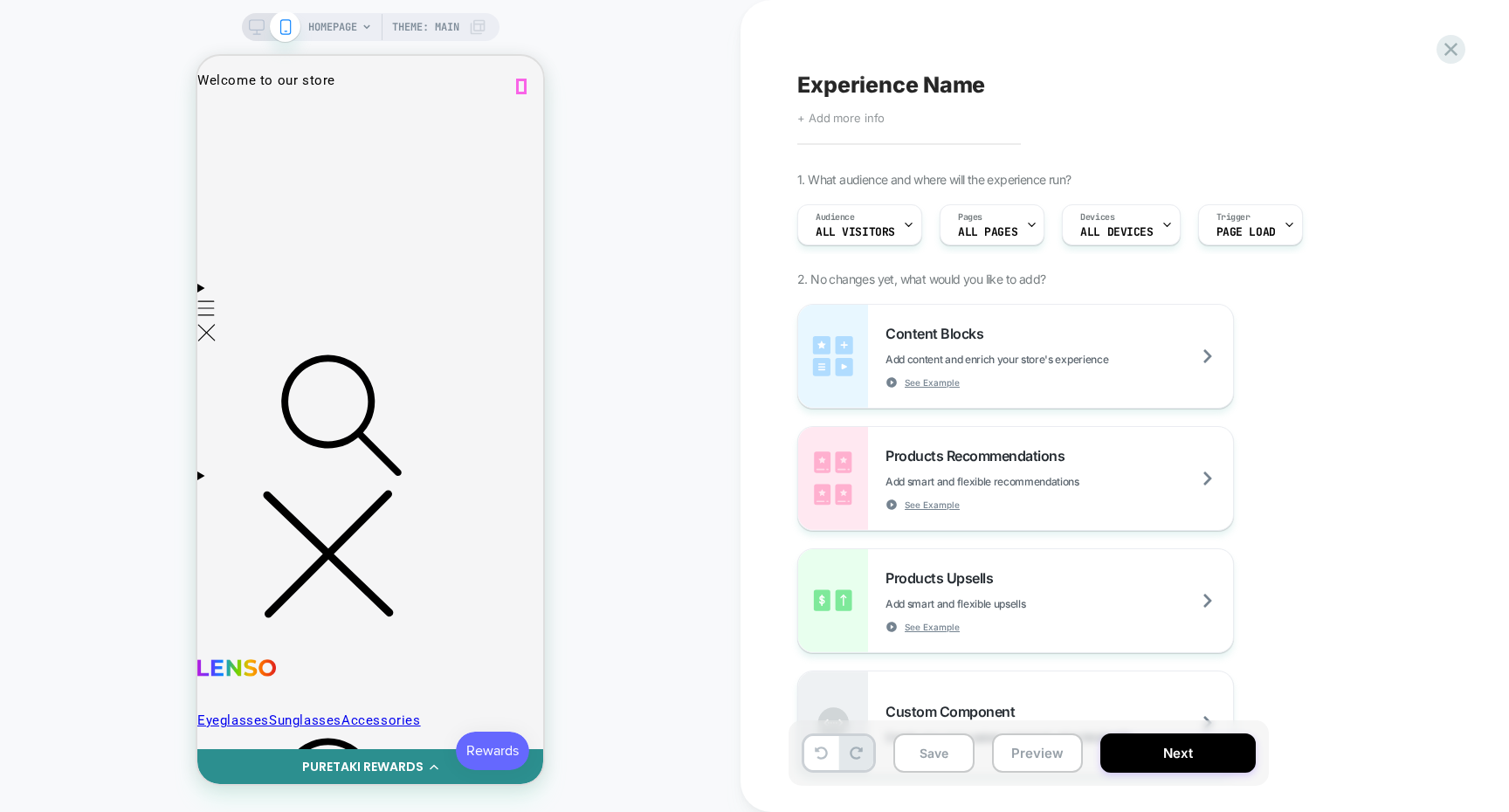 click at bounding box center (206, 7642) 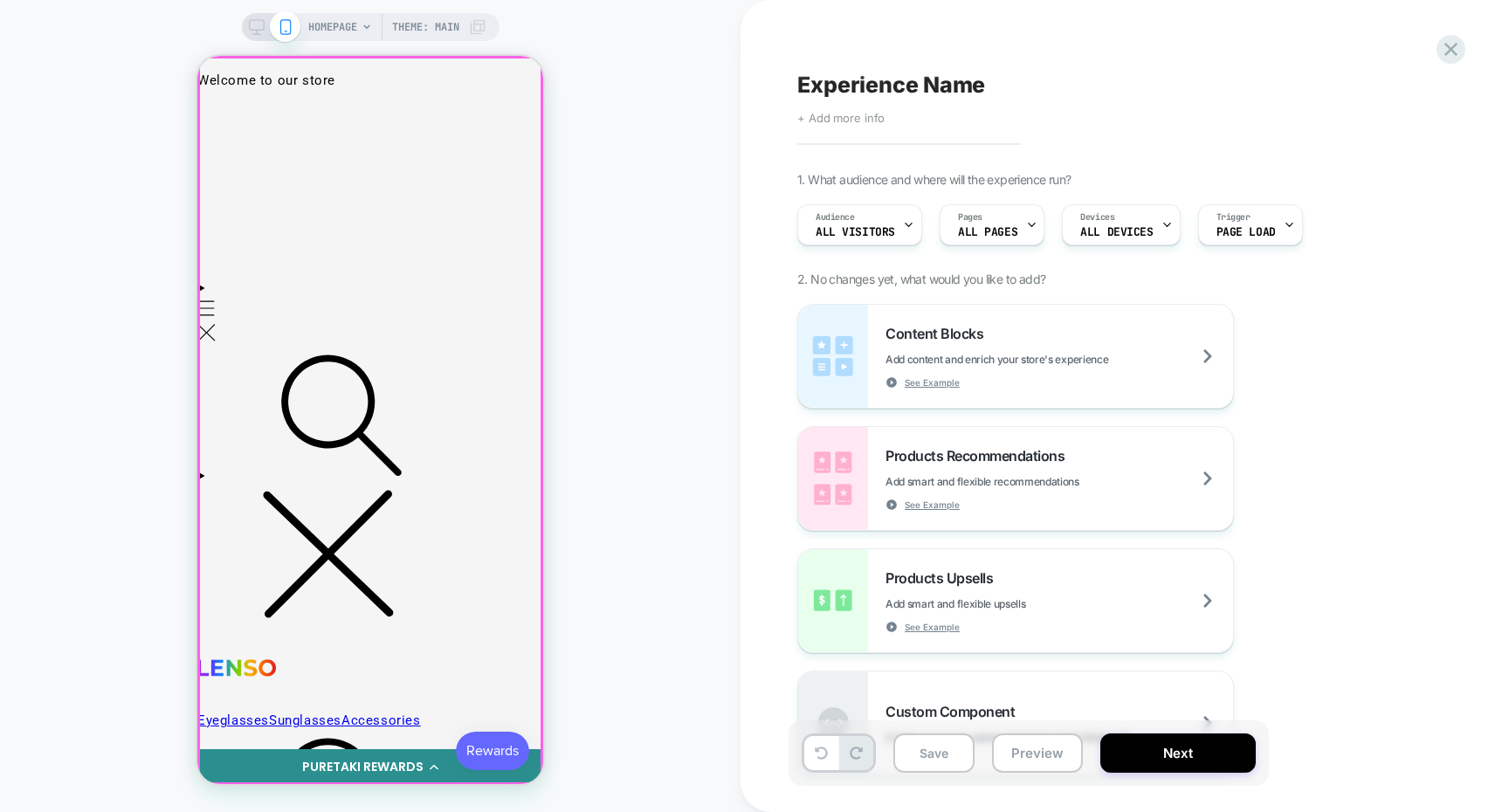 click on "updates parameter is invalid.     Okay" at bounding box center [370, 12918] 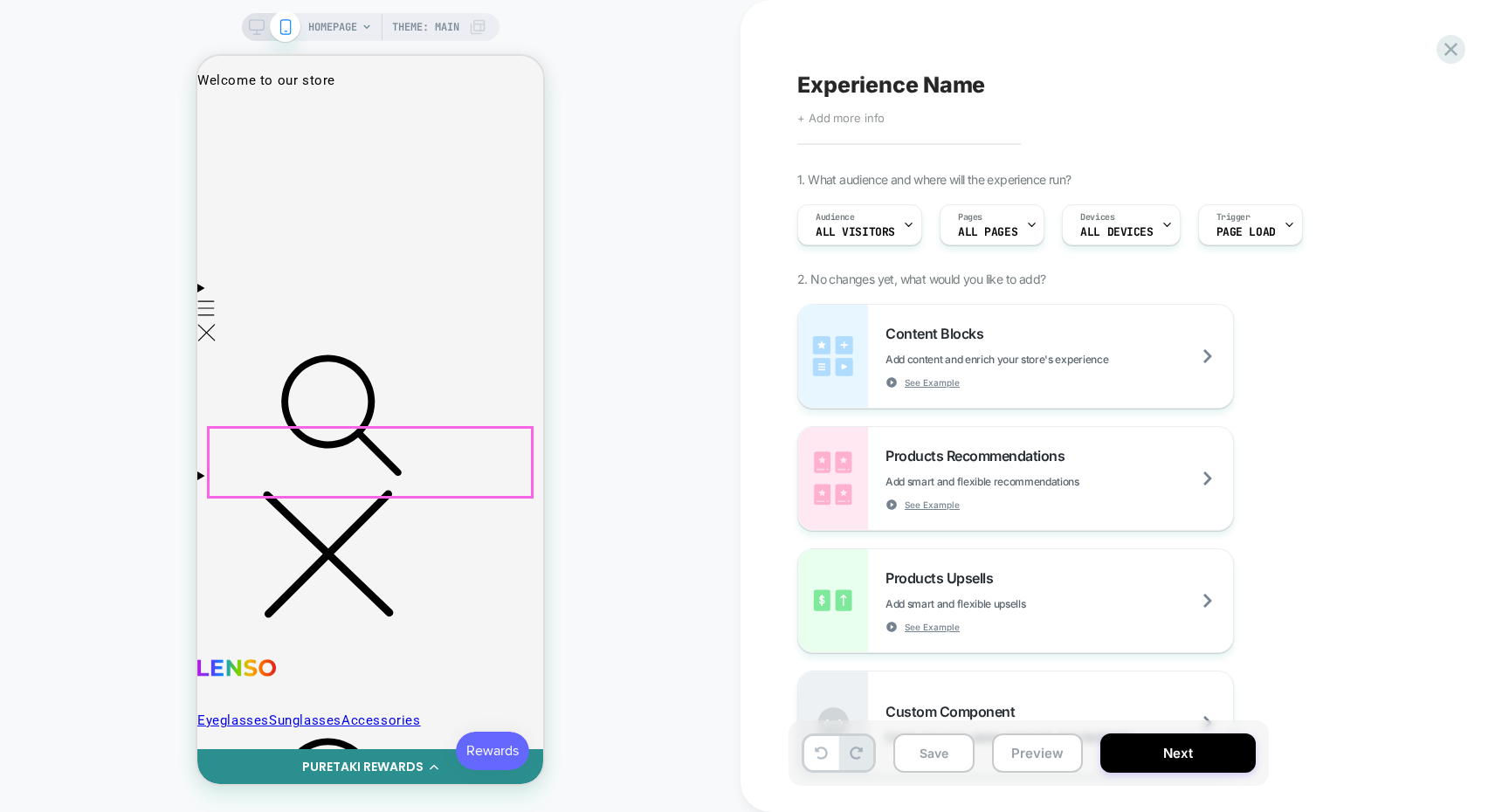 click on "Okay" at bounding box center [217, 13070] 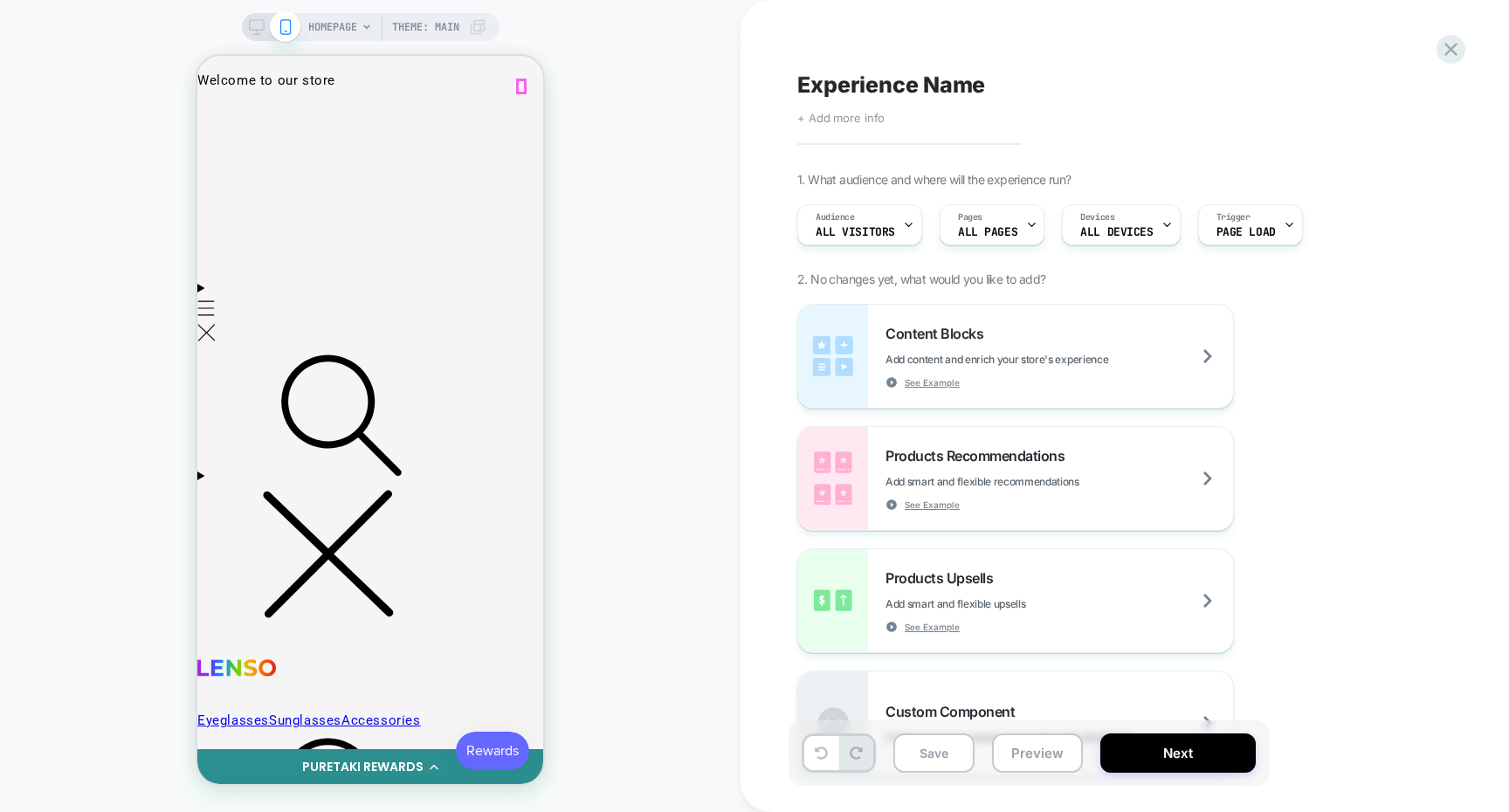 click at bounding box center [204, 7647] 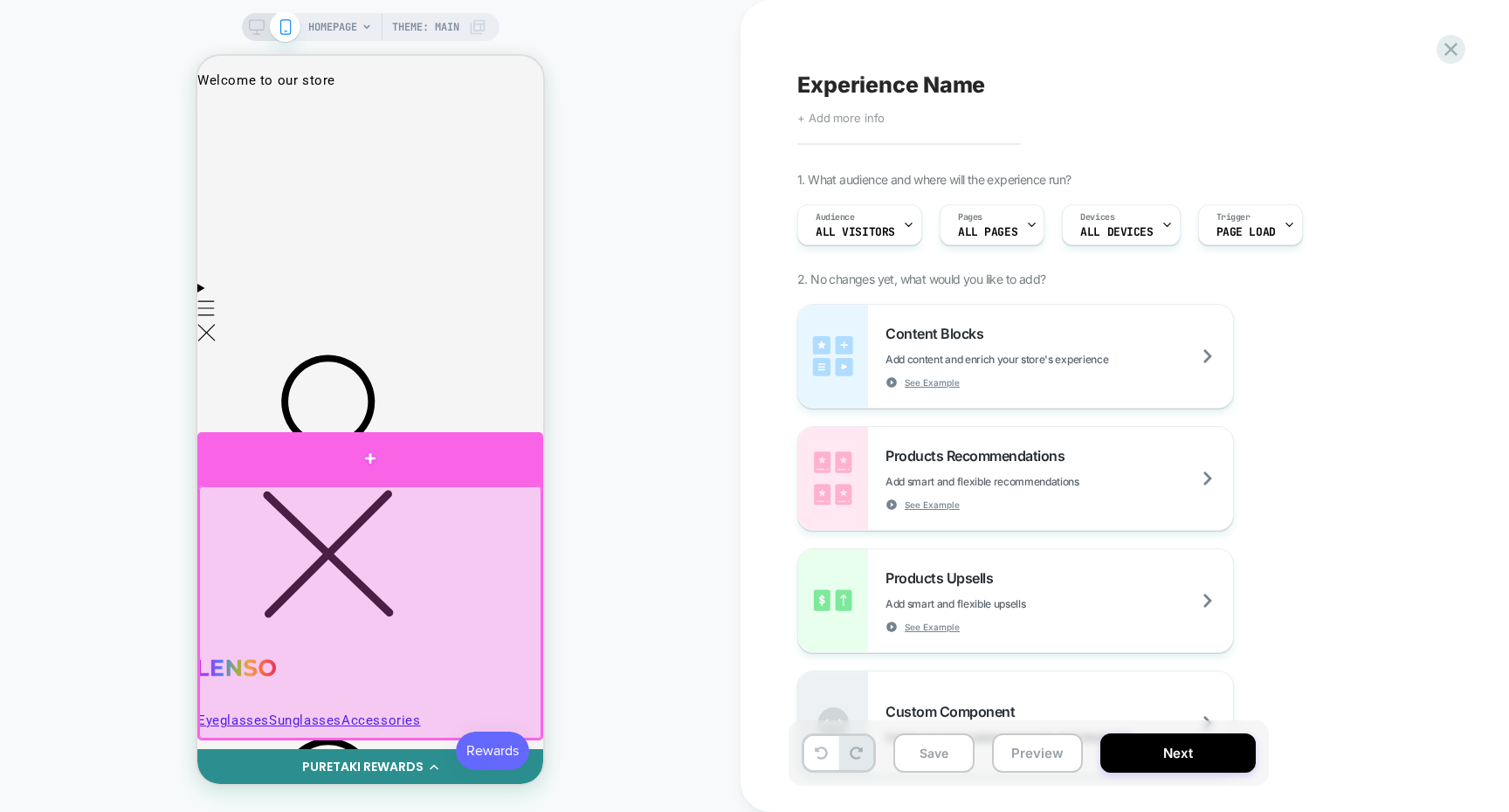 click at bounding box center (370, 458) 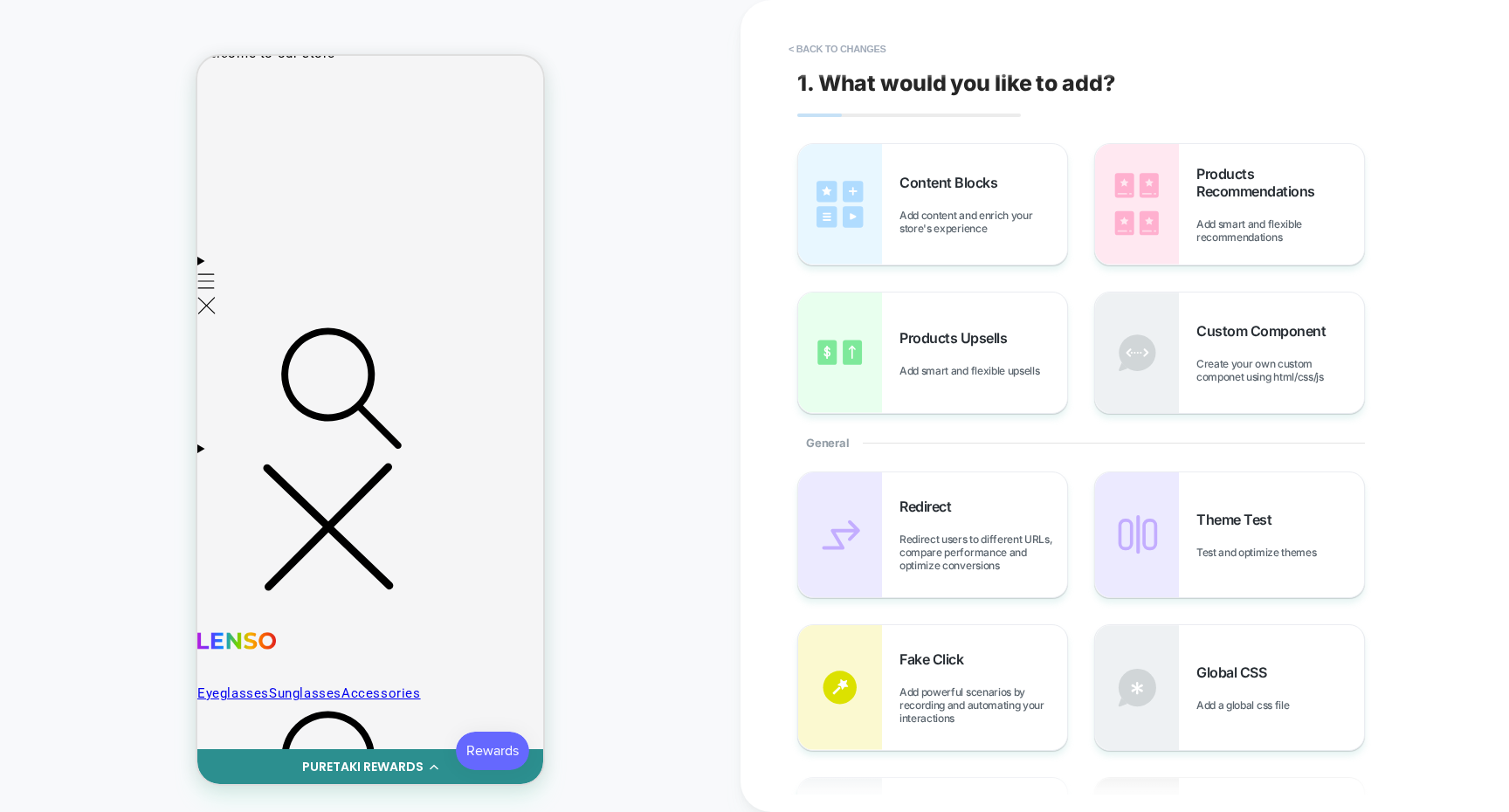 scroll, scrollTop: 88, scrollLeft: 0, axis: vertical 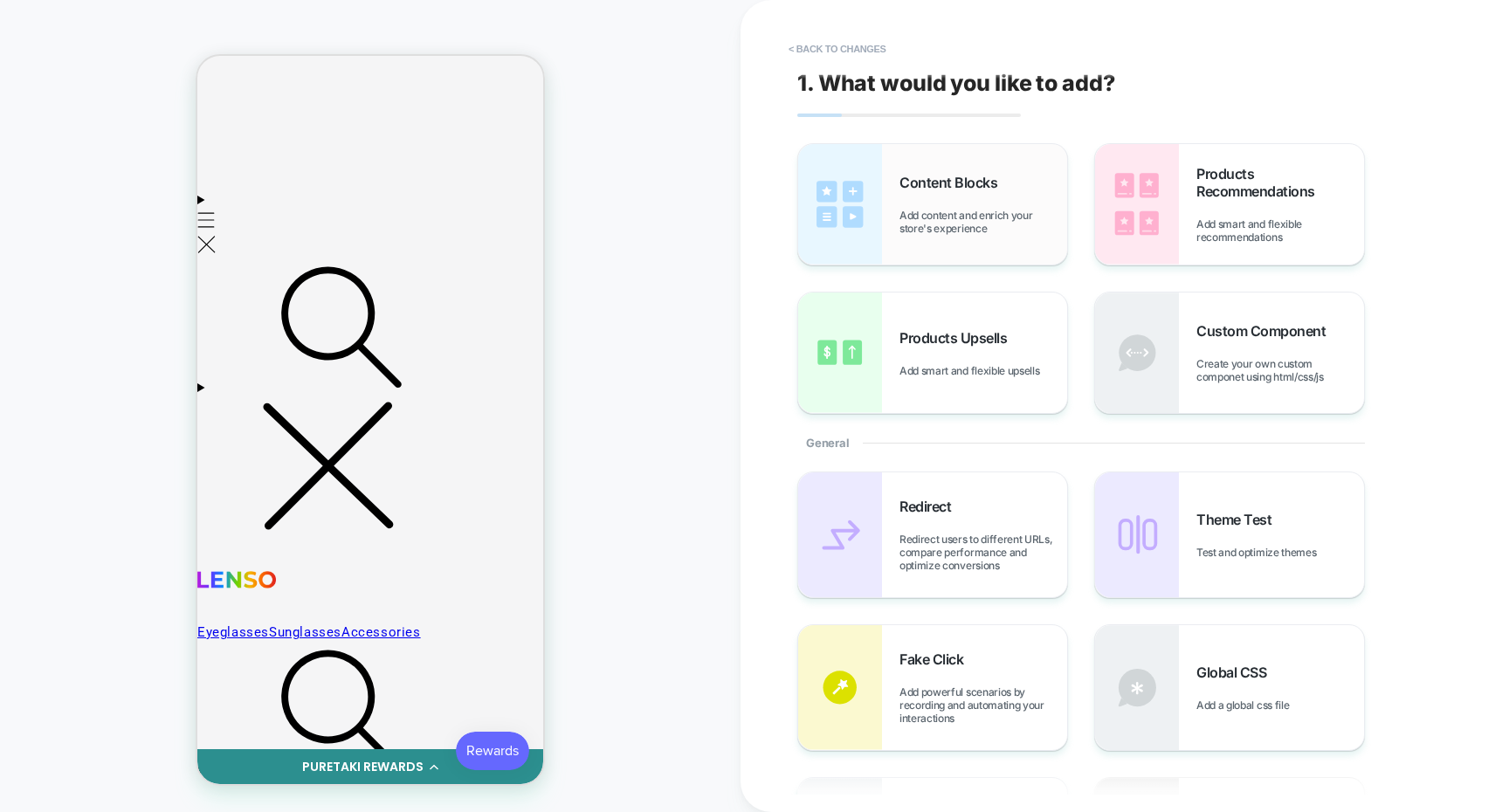click on "Add content and enrich your store's experience" at bounding box center [983, 222] 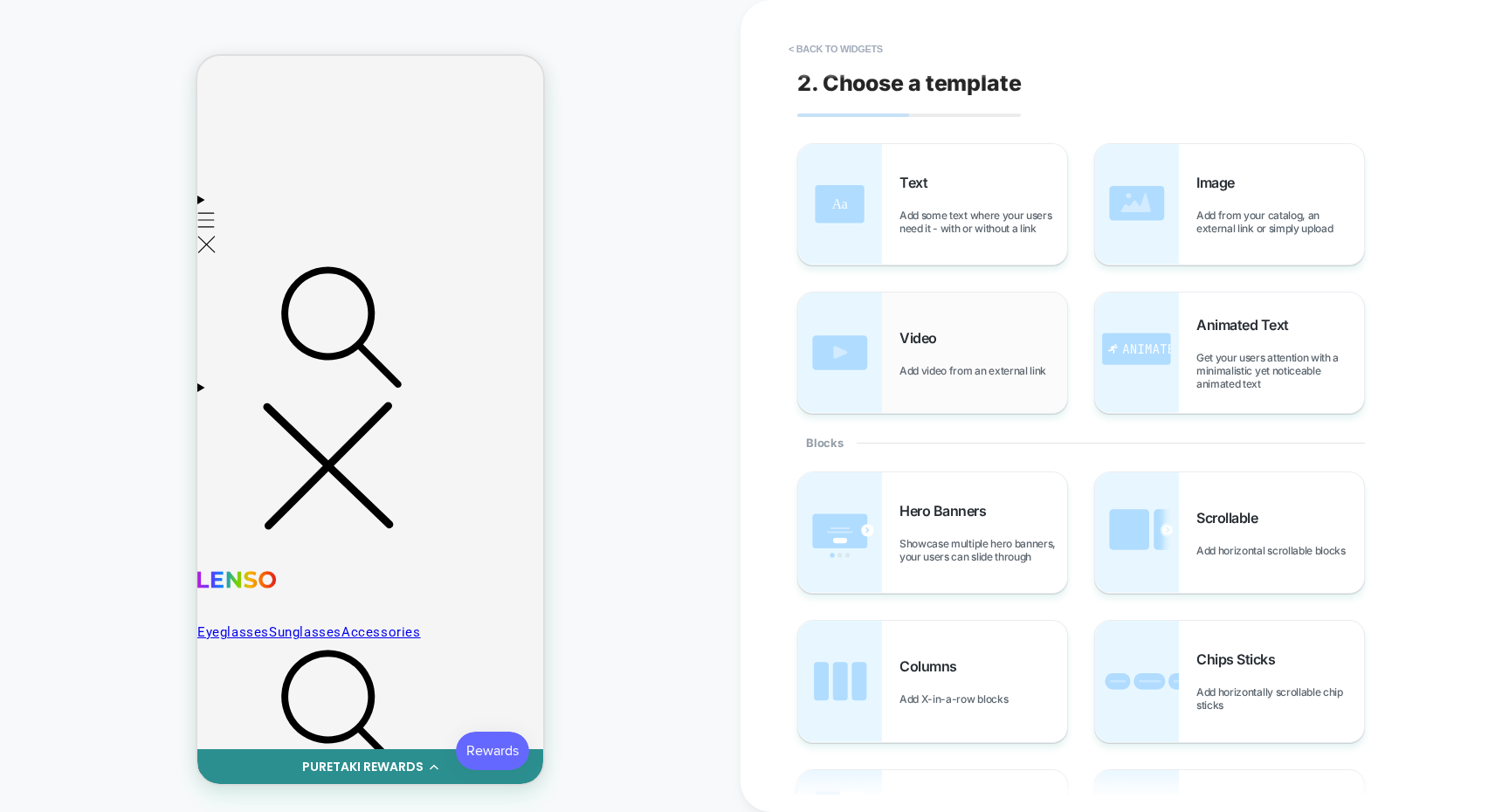 click on "Video Add video from an external link" at bounding box center (933, 353) 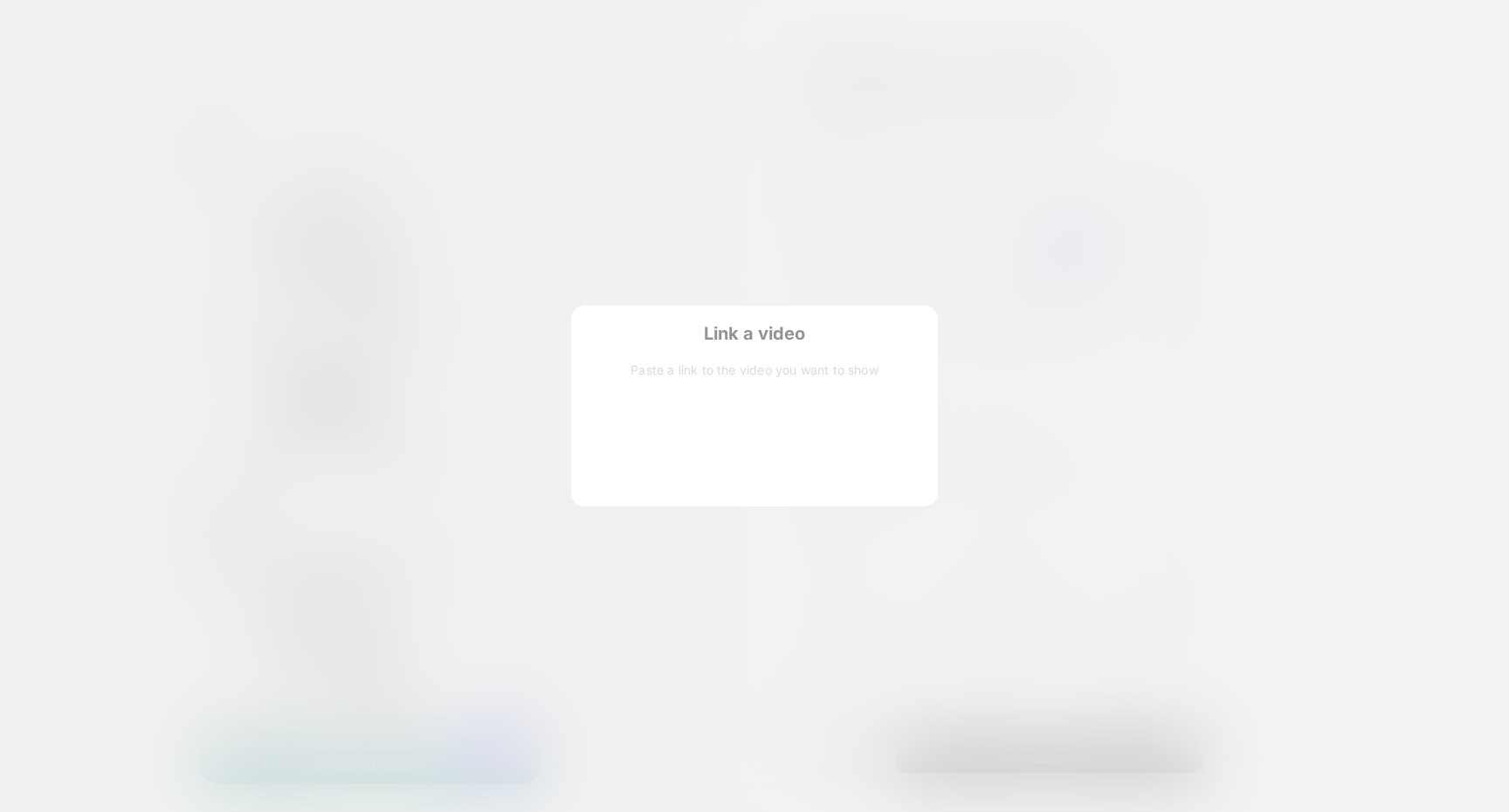 scroll, scrollTop: 168, scrollLeft: 0, axis: vertical 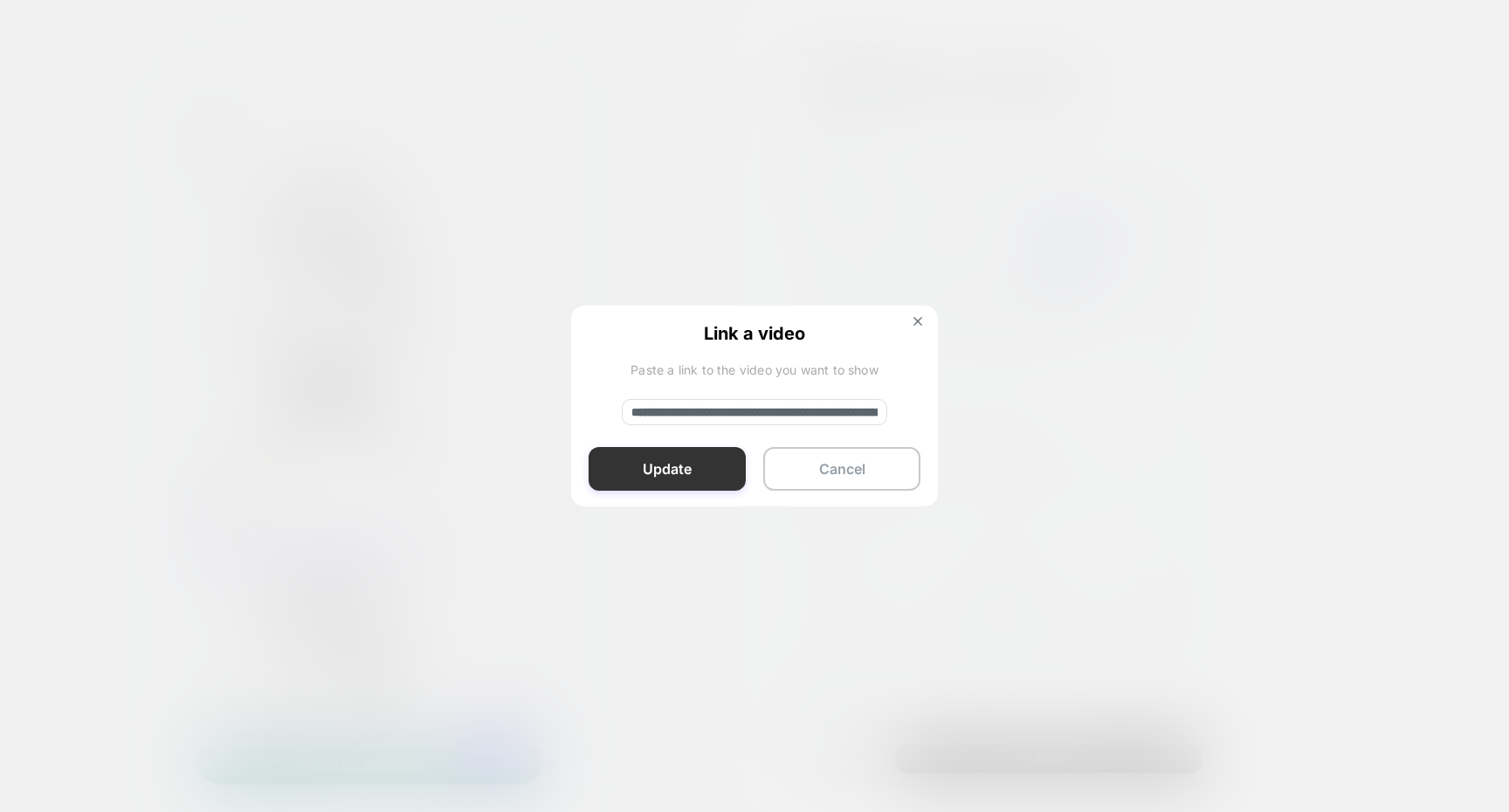 click on "Update" at bounding box center (667, 469) 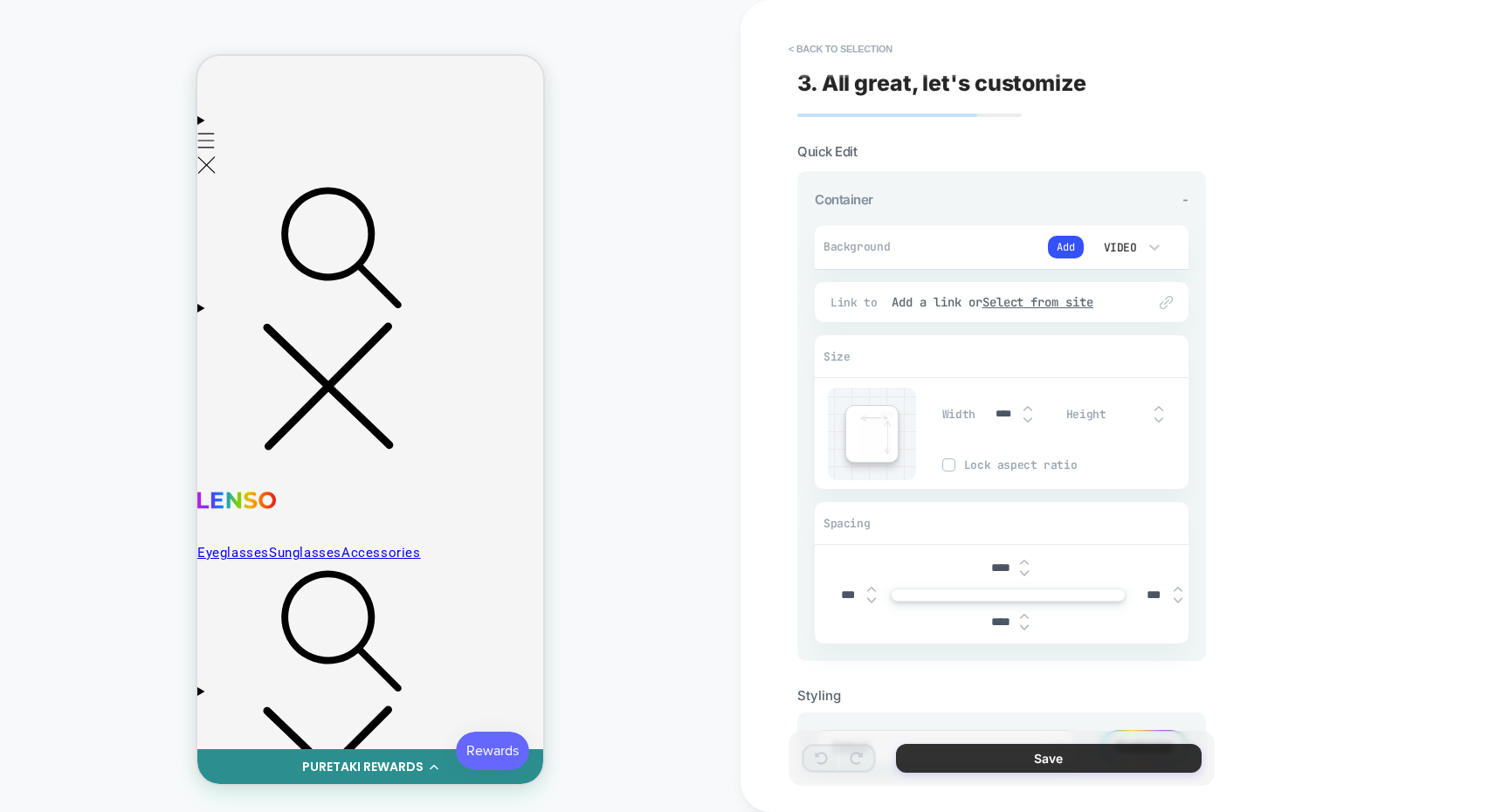 click on "Save" at bounding box center (1049, 758) 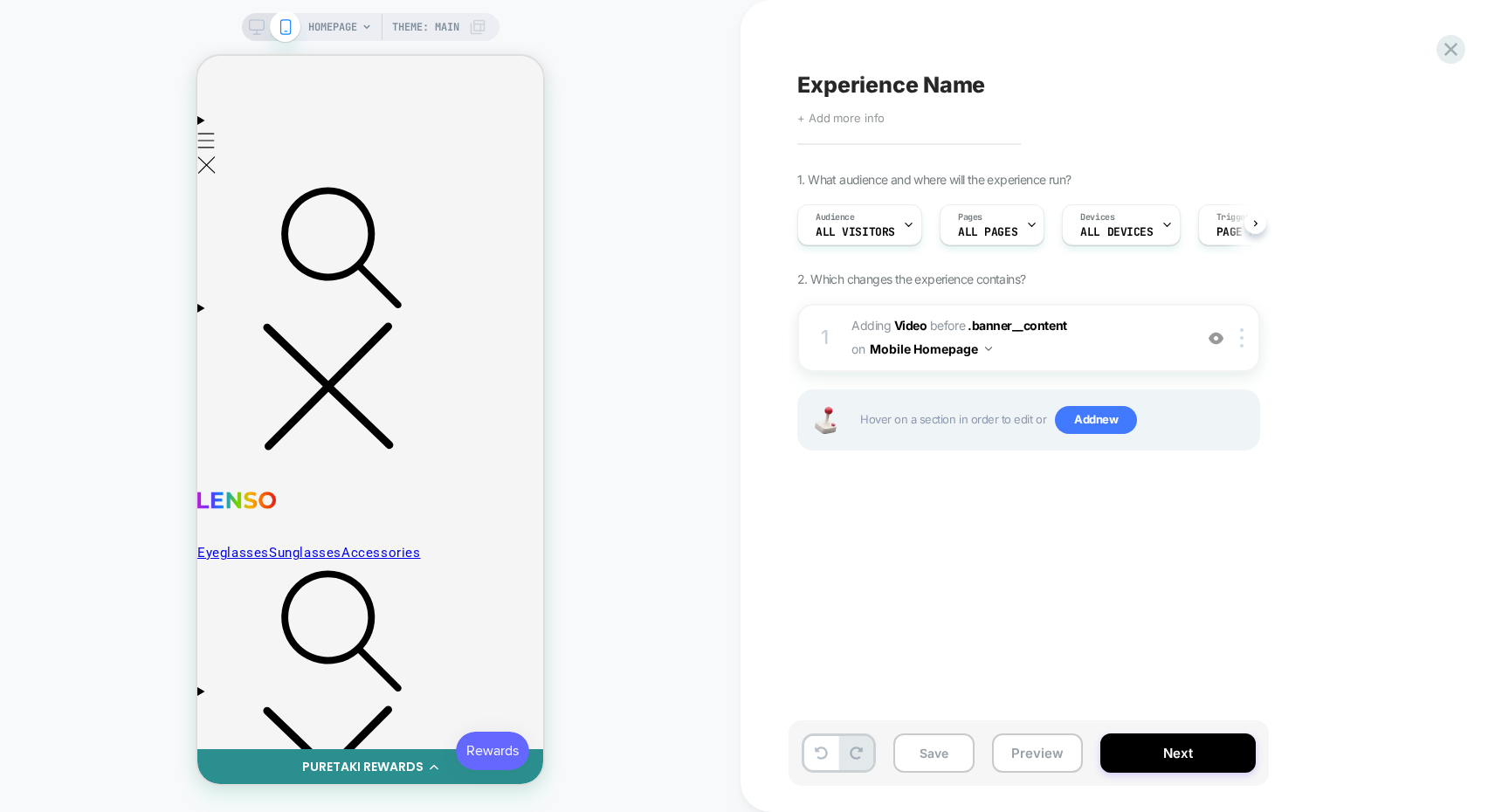 scroll, scrollTop: 0, scrollLeft: 1, axis: horizontal 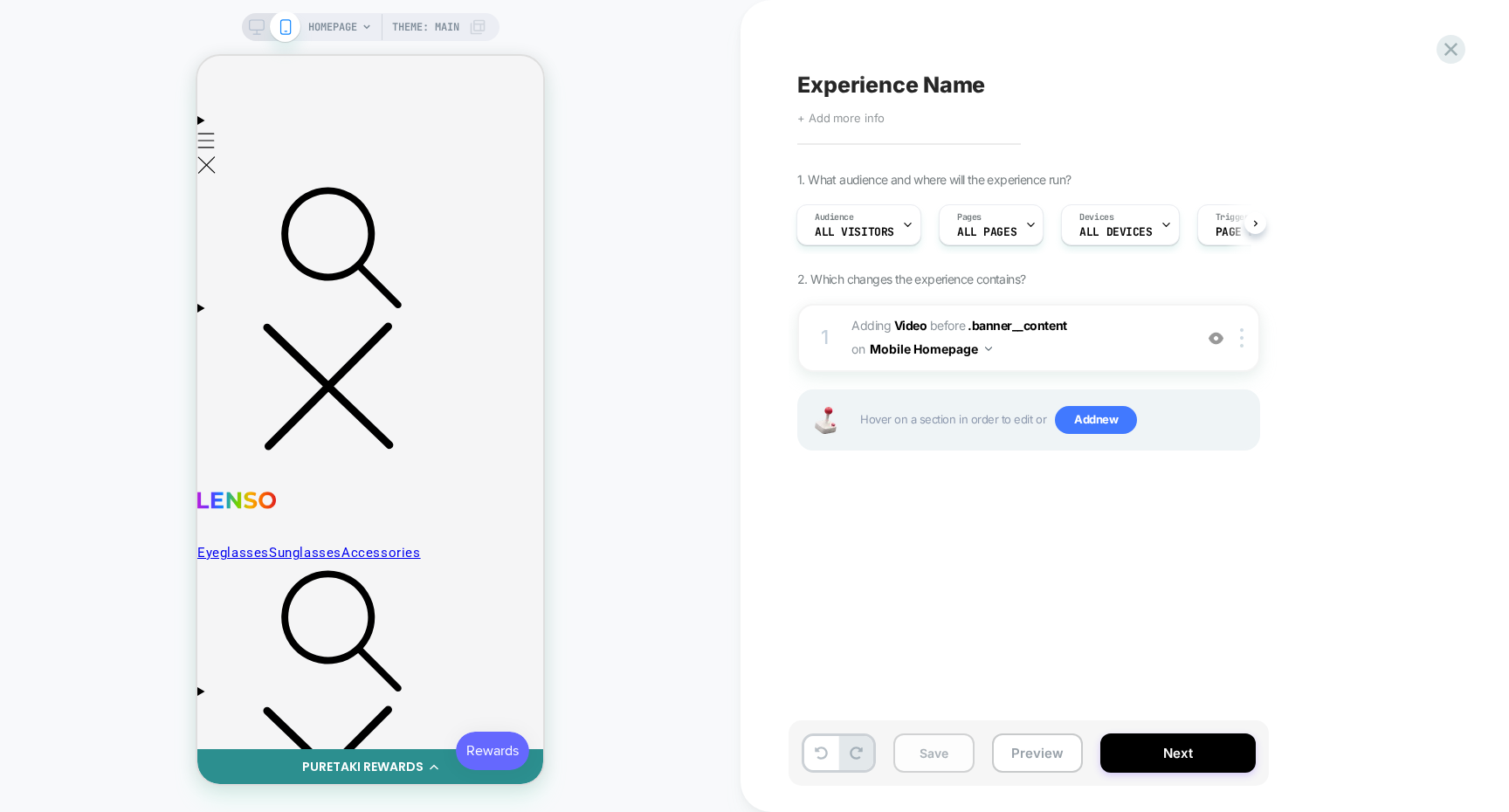 click on "Save" at bounding box center (934, 753) 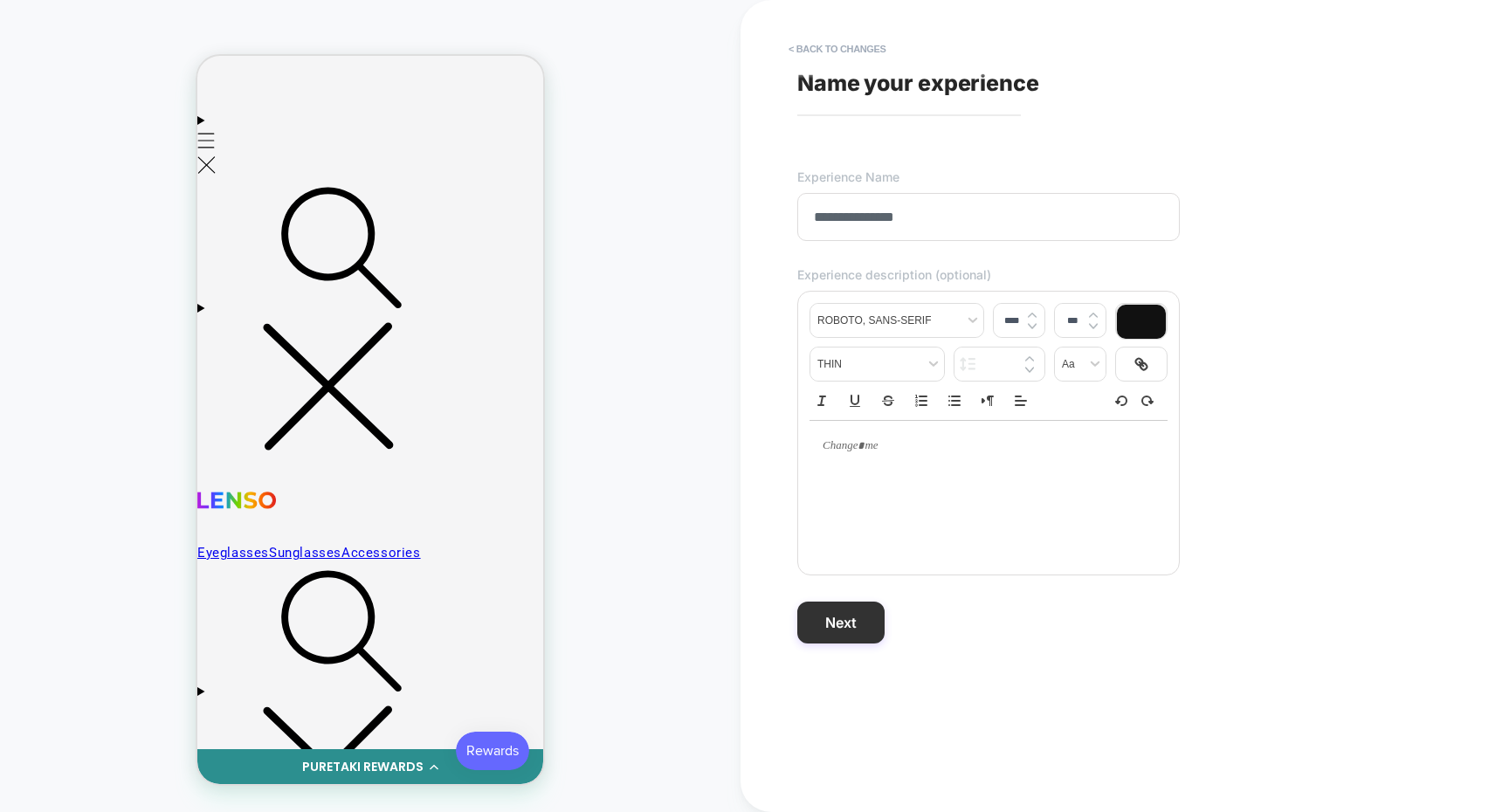 type on "**********" 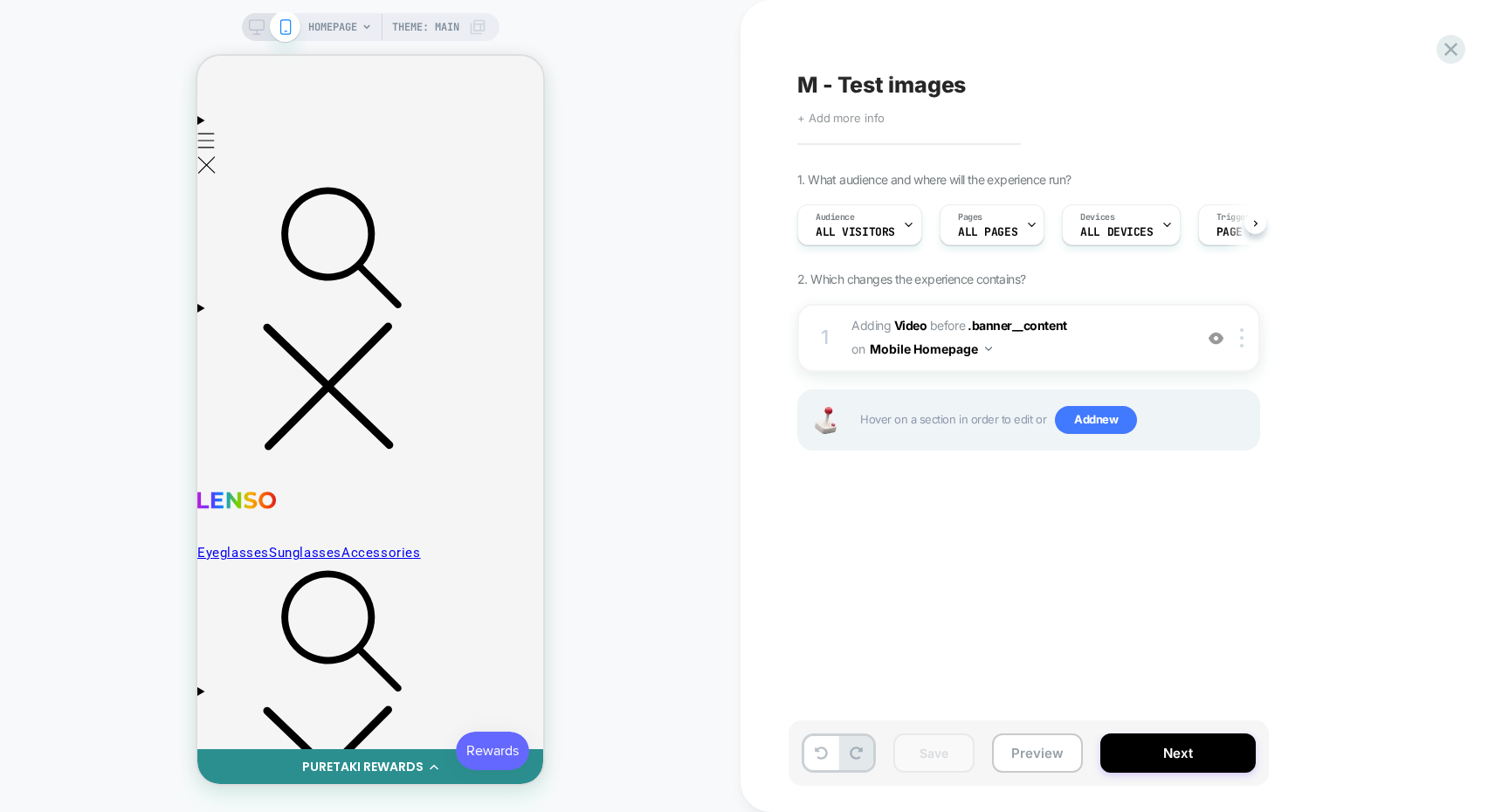 scroll, scrollTop: 0, scrollLeft: 1, axis: horizontal 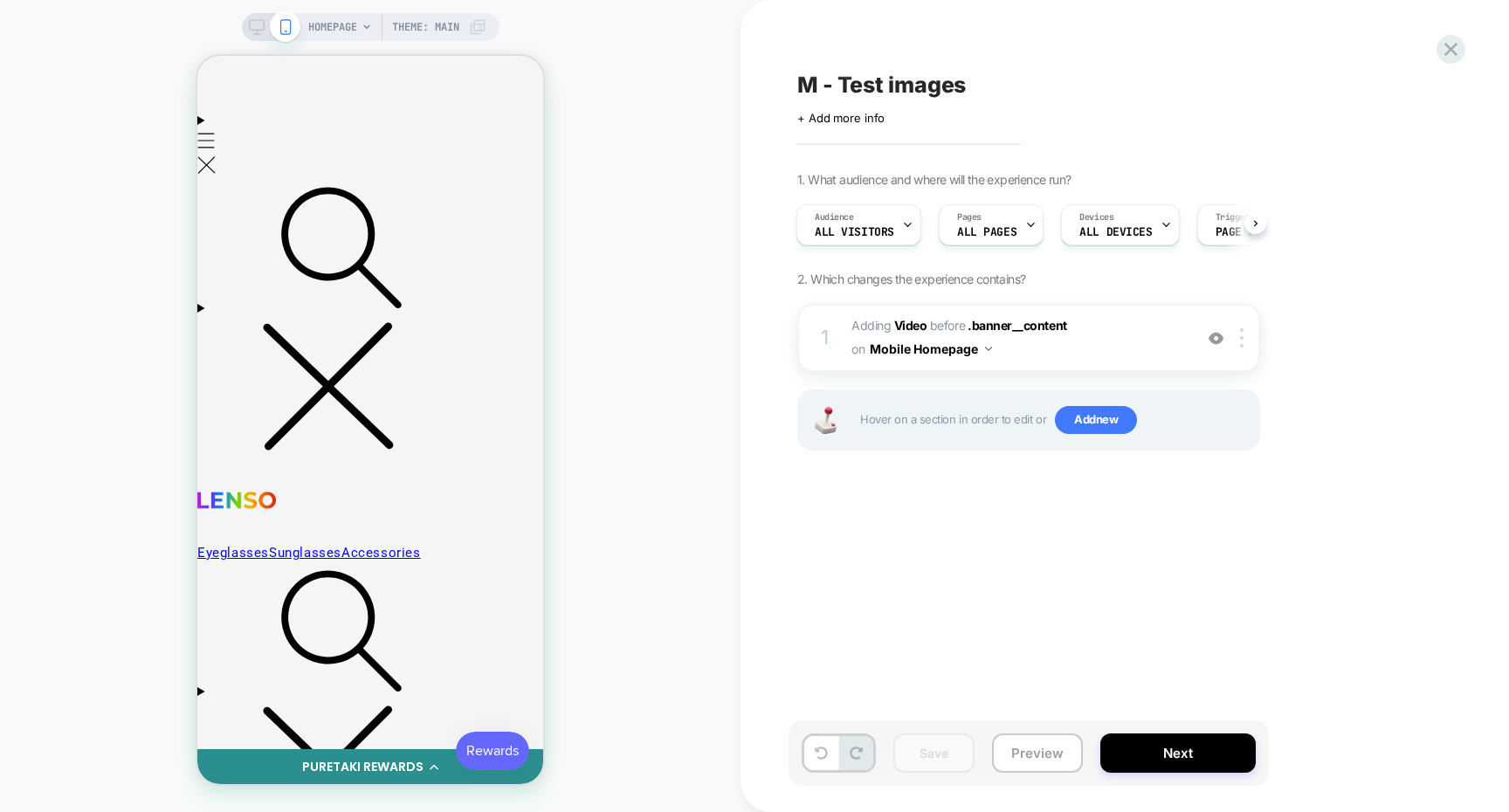 click on "+ Add more info" at bounding box center [841, 118] 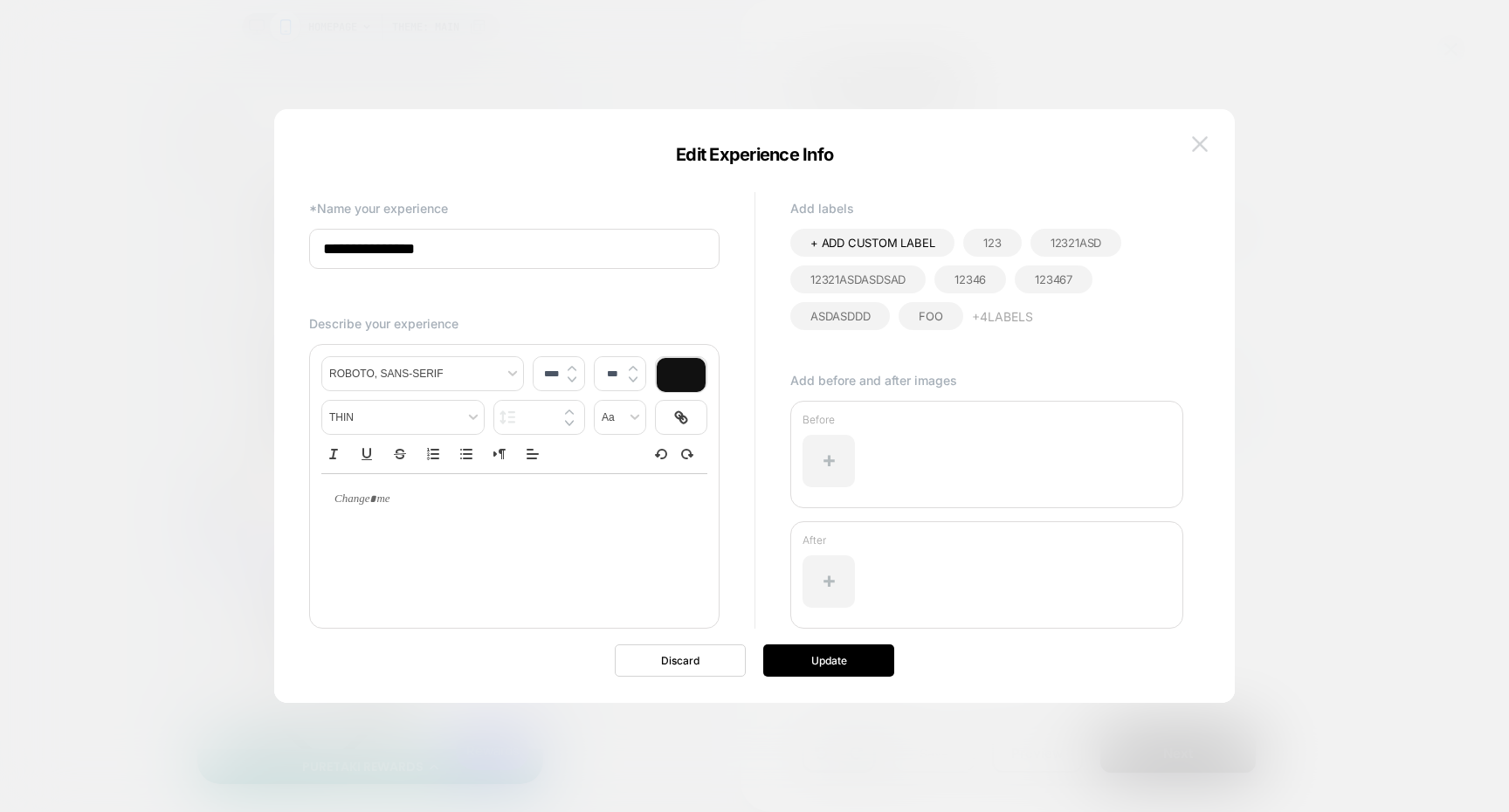 click at bounding box center [1200, 143] 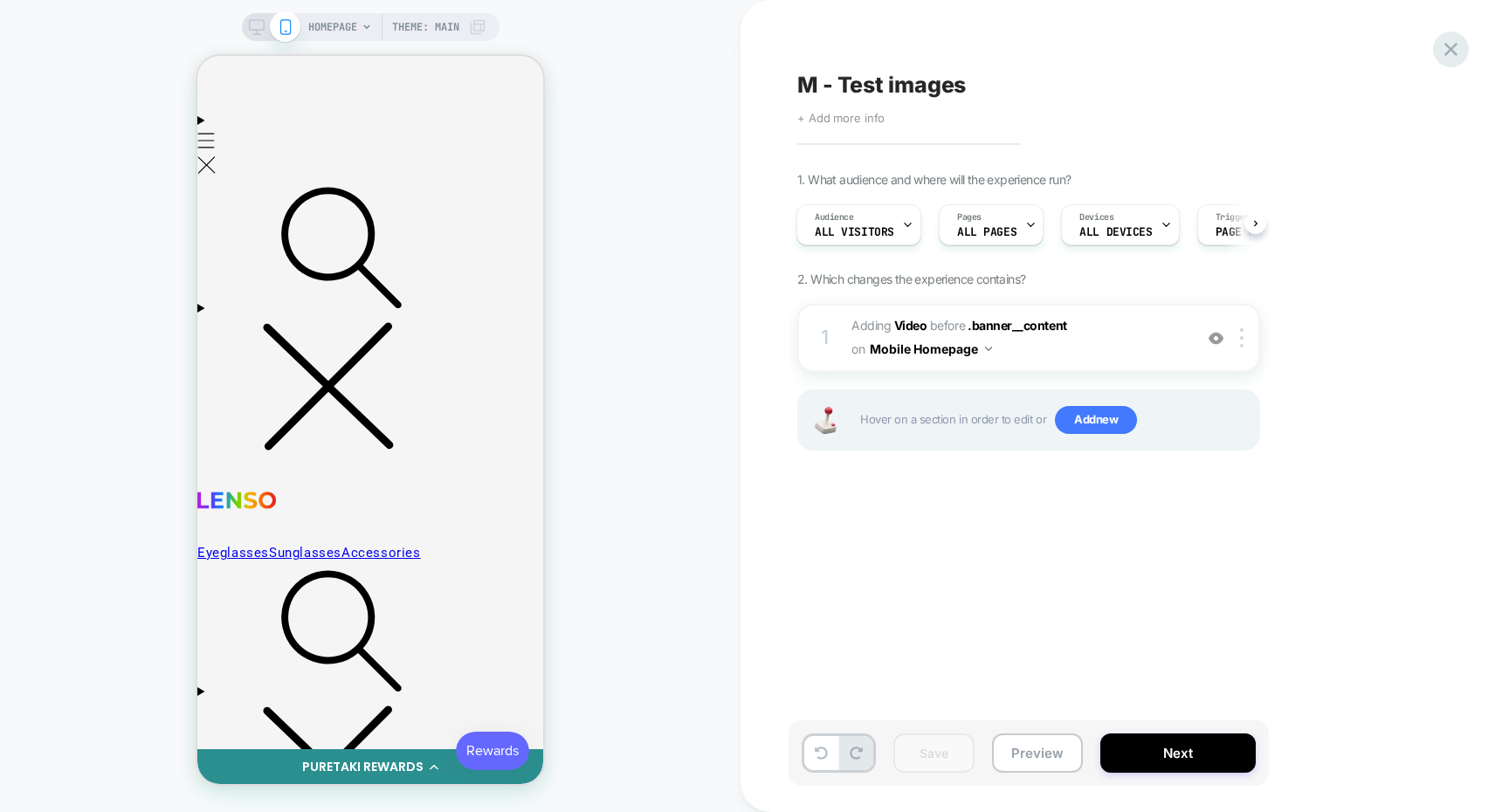 click 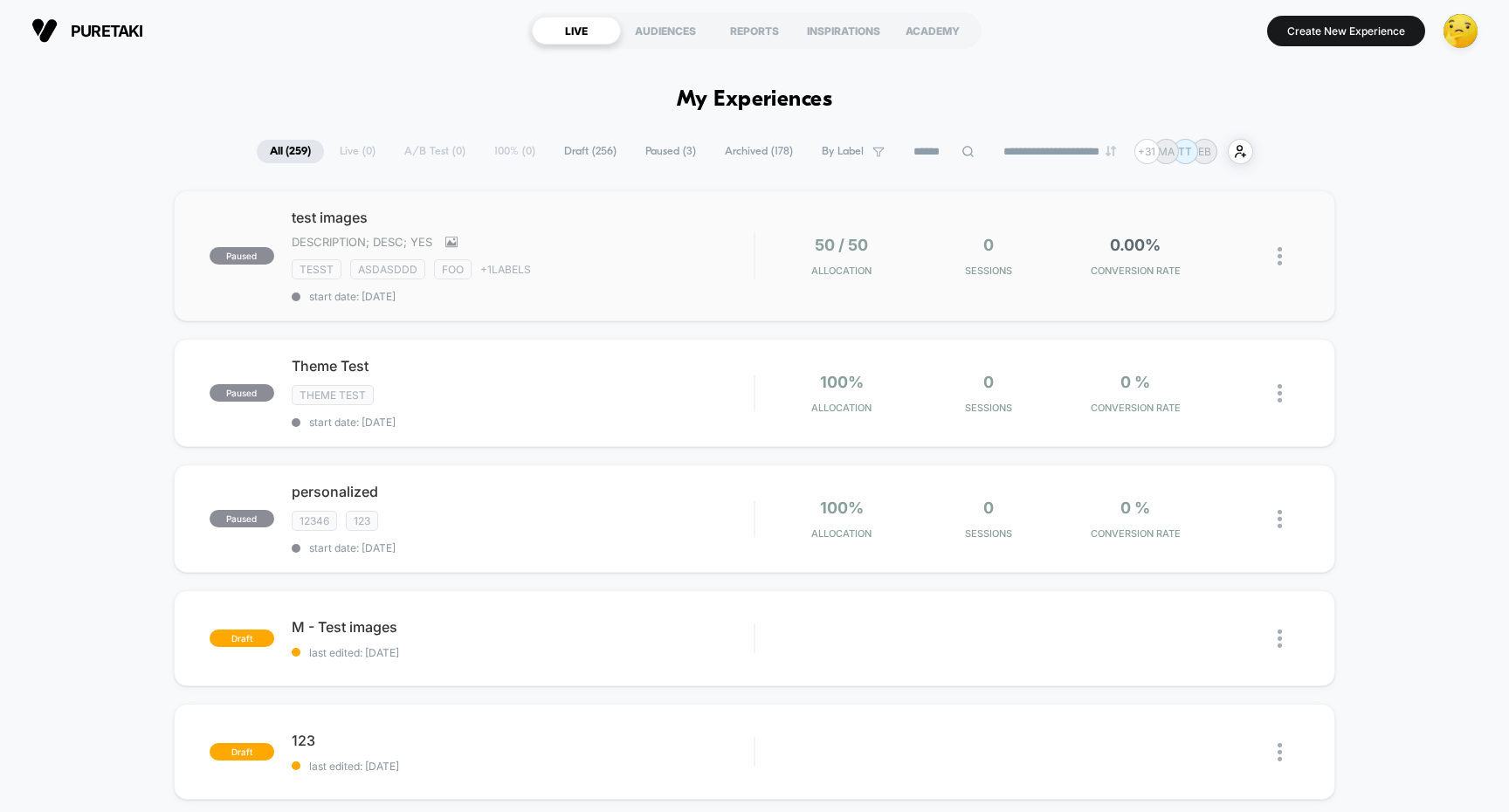 scroll, scrollTop: 0, scrollLeft: 0, axis: both 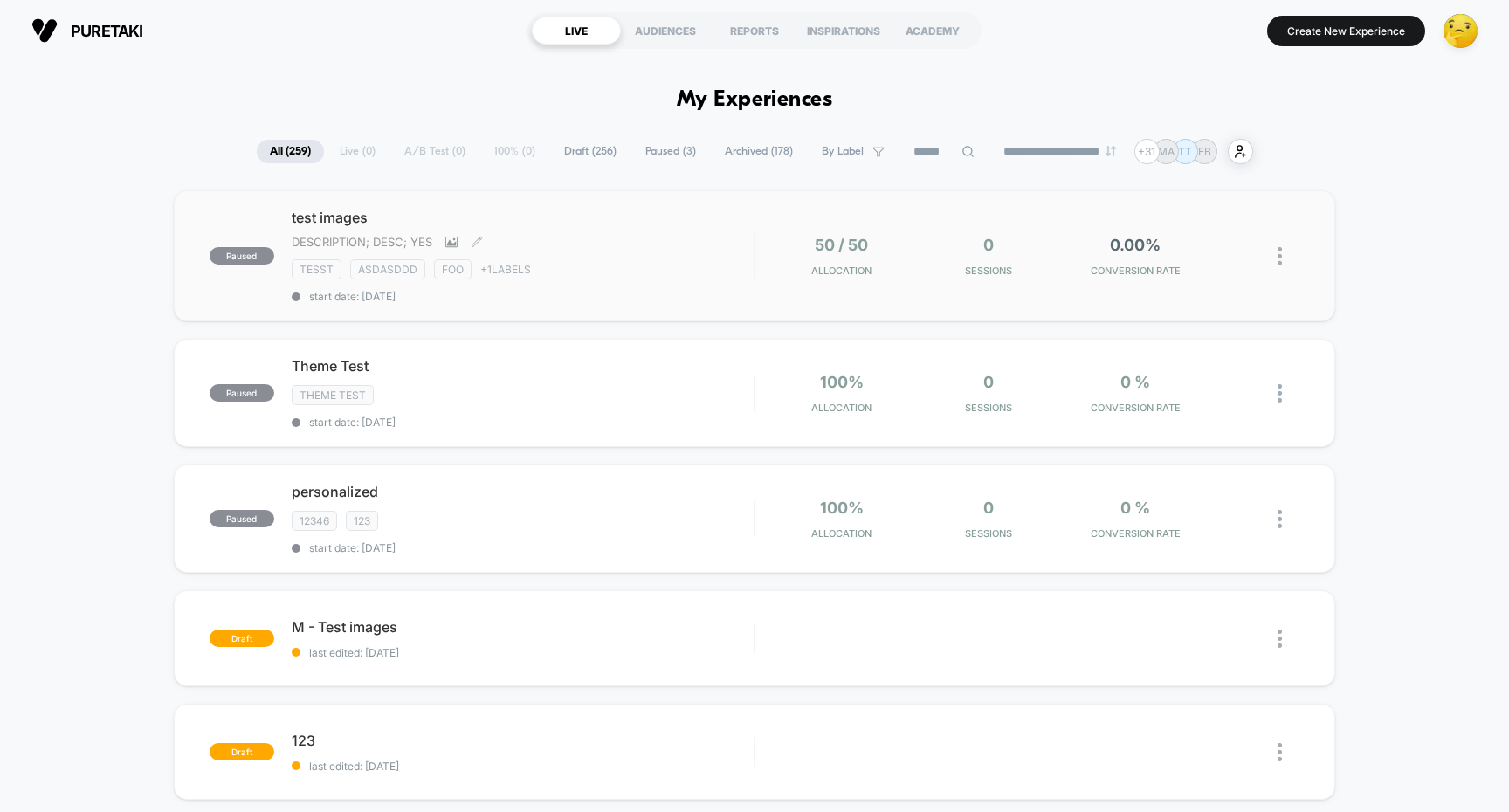 click on "test images" at bounding box center (523, 217) 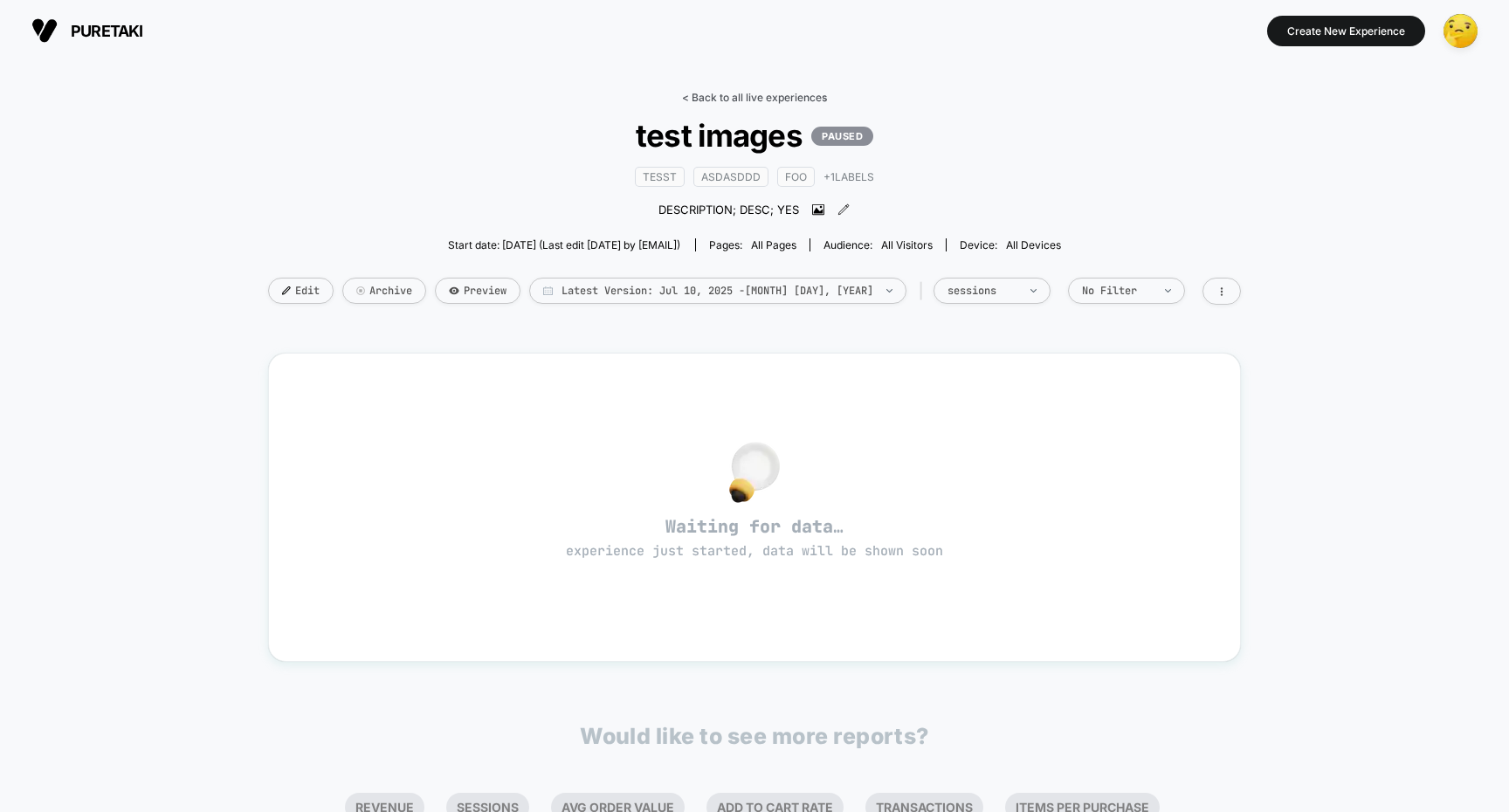 click on "< Back to all live experiences" at bounding box center (754, 97) 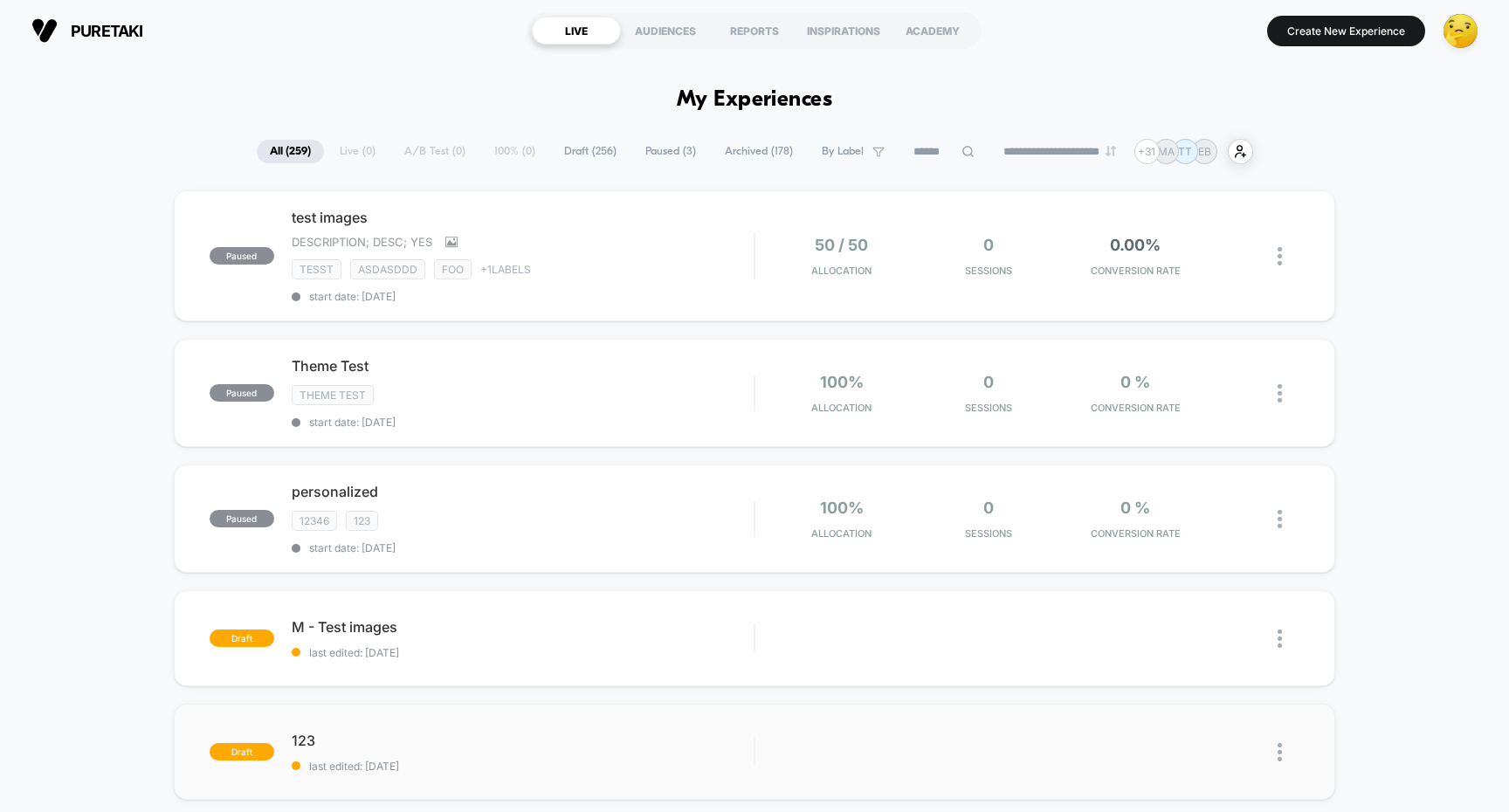 scroll, scrollTop: 0, scrollLeft: 0, axis: both 